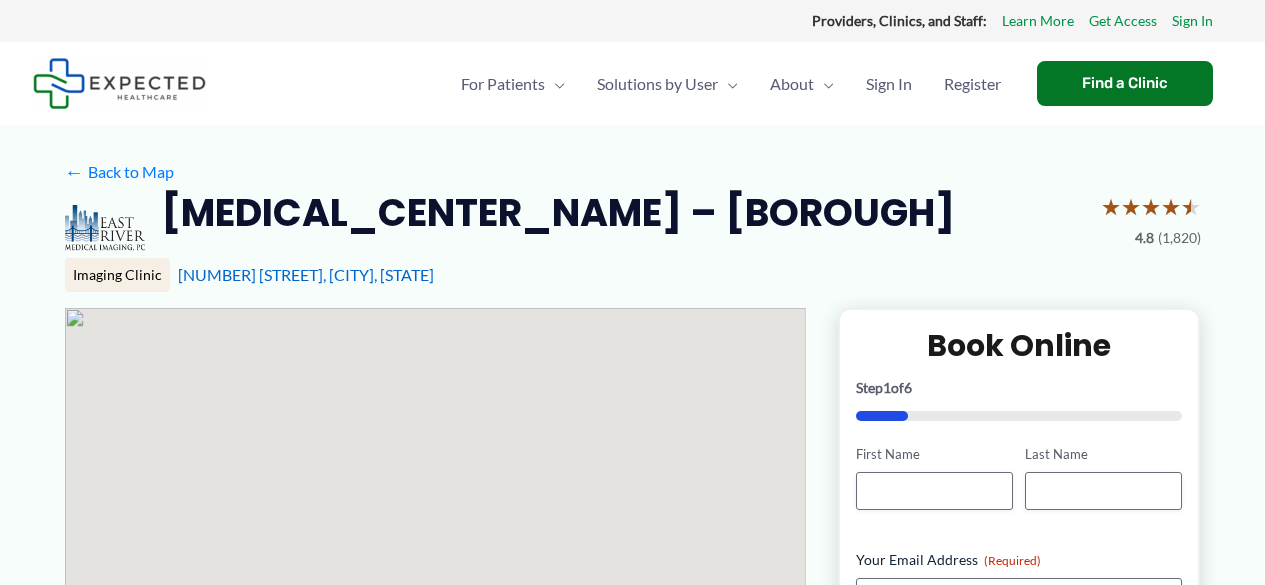 scroll, scrollTop: 0, scrollLeft: 0, axis: both 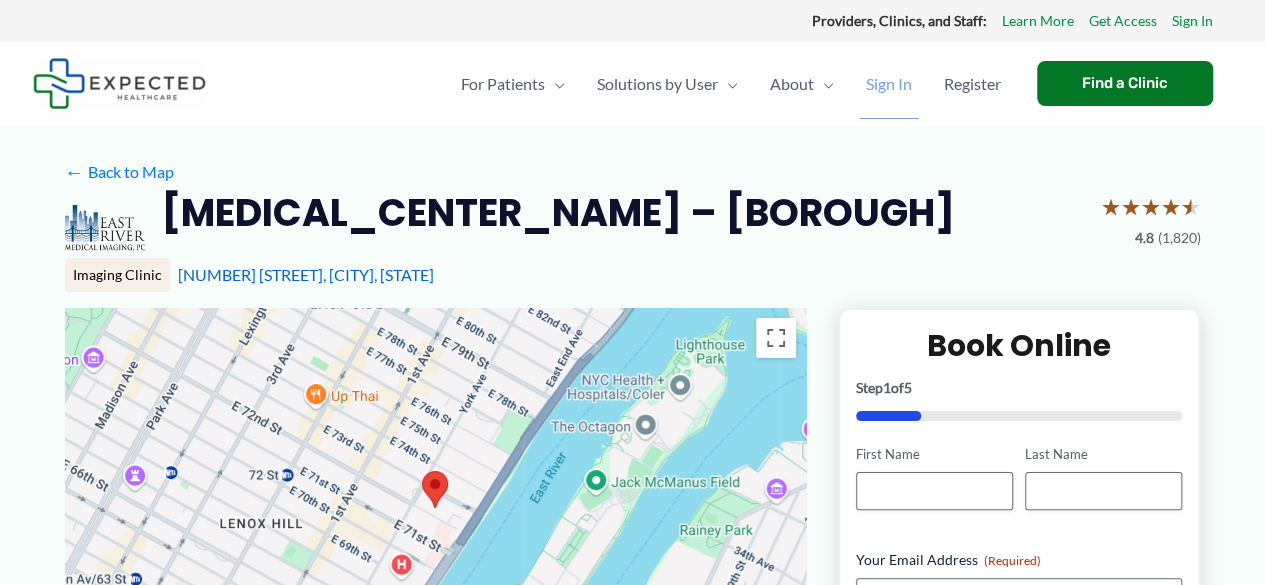click on "Sign In" at bounding box center (889, 84) 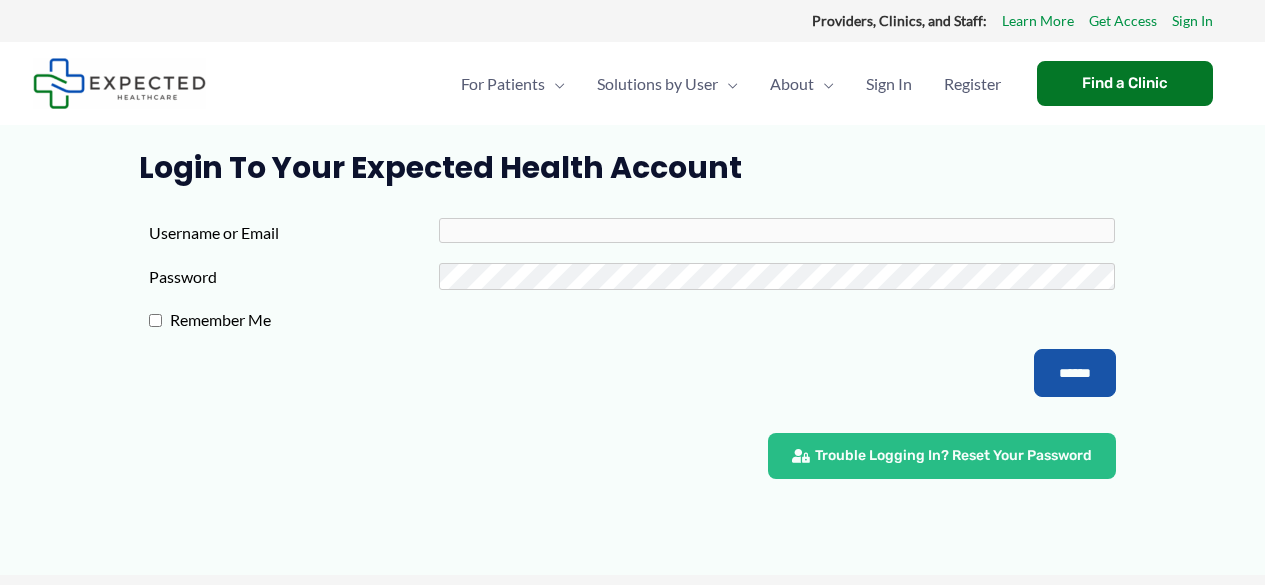 scroll, scrollTop: 0, scrollLeft: 0, axis: both 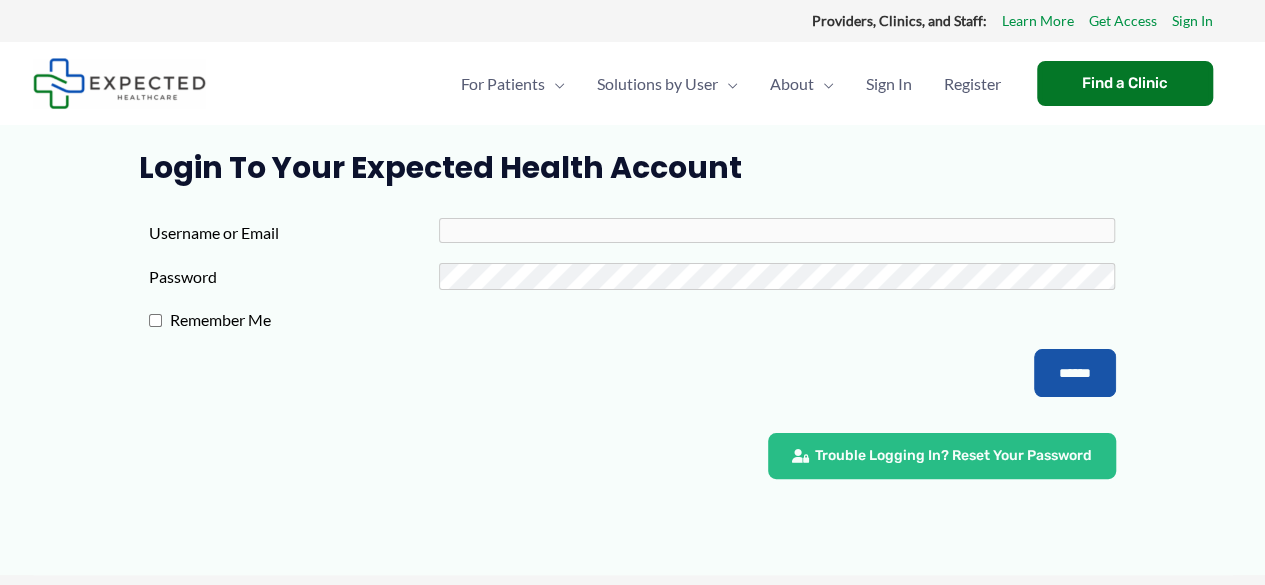 click on "Username or Email" at bounding box center (294, 233) 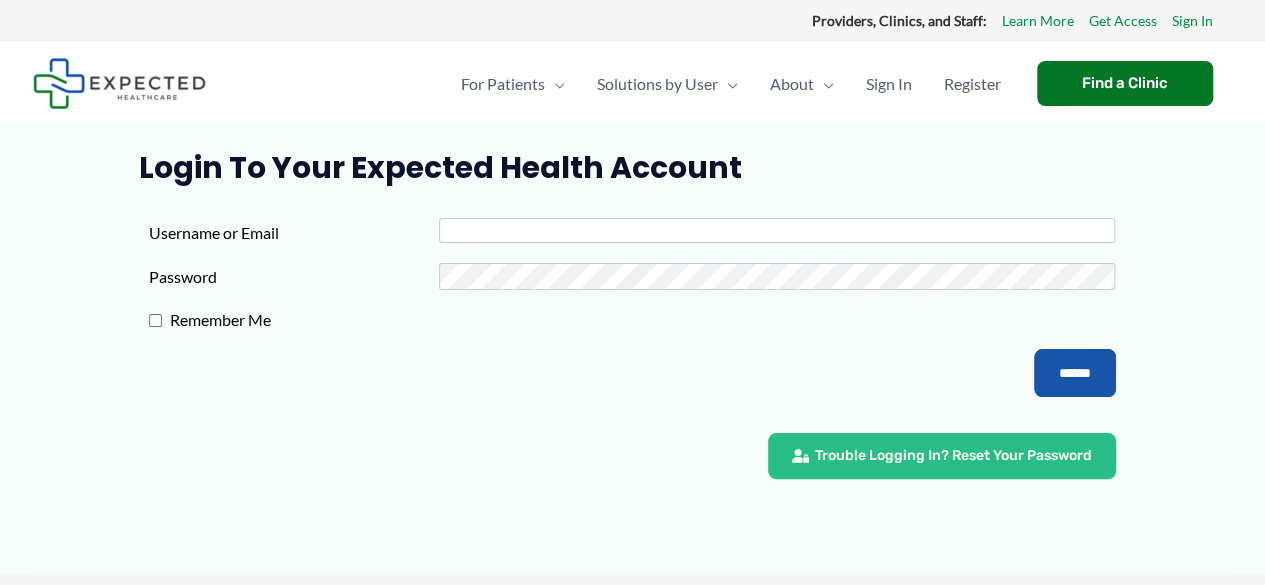click on "Username or Email" at bounding box center (777, 230) 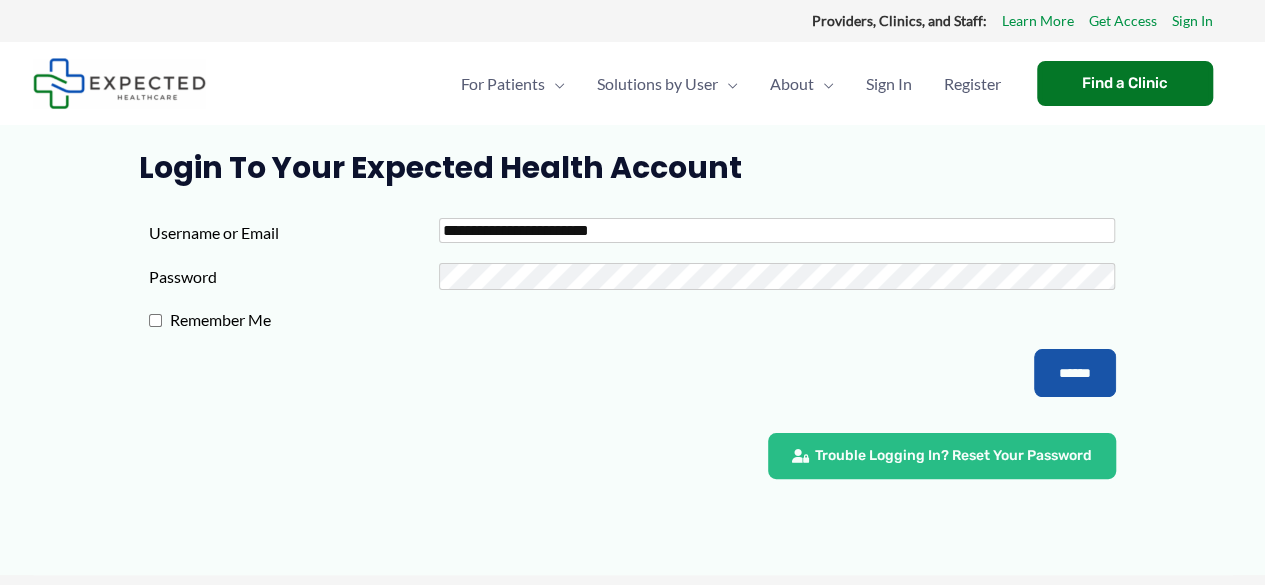 type on "**********" 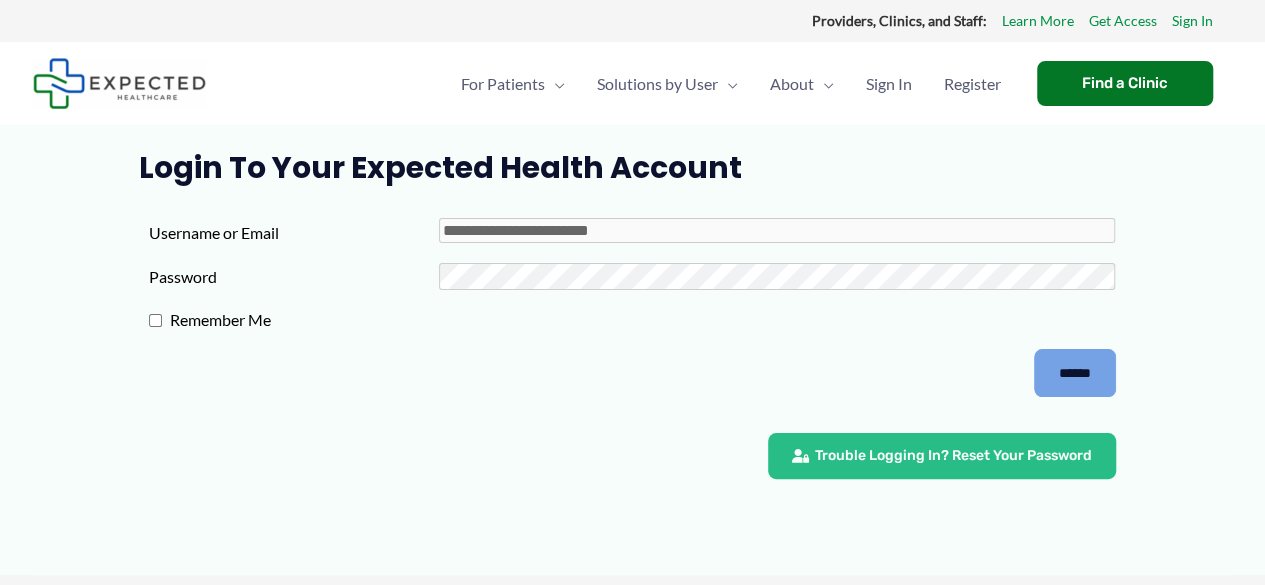 click on "******" at bounding box center [1075, 373] 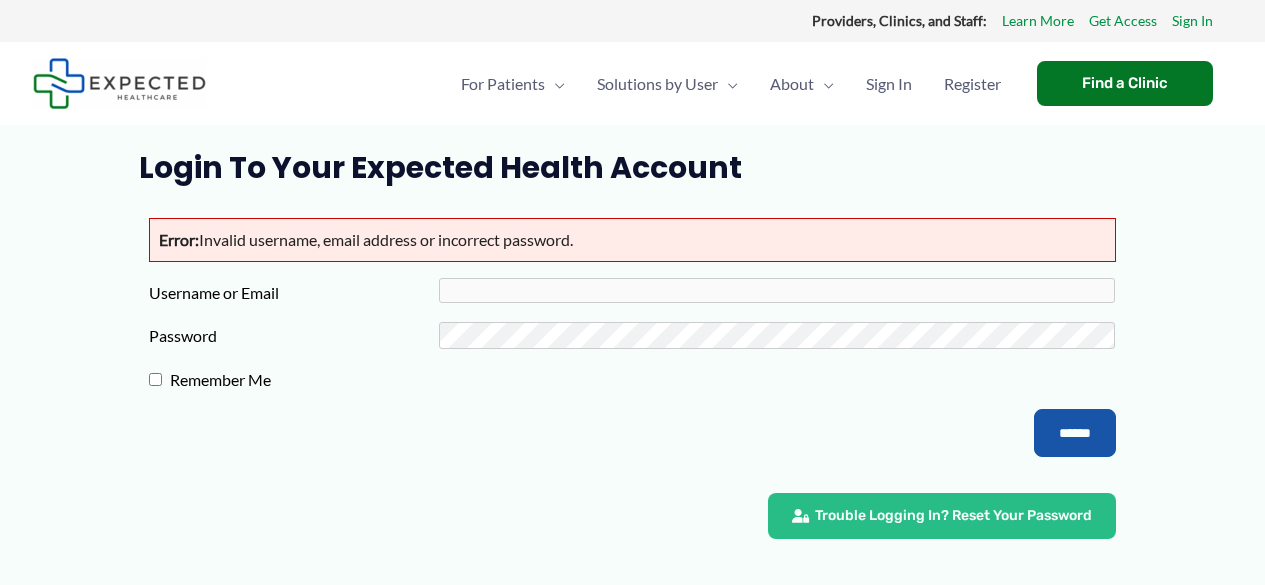 scroll, scrollTop: 0, scrollLeft: 0, axis: both 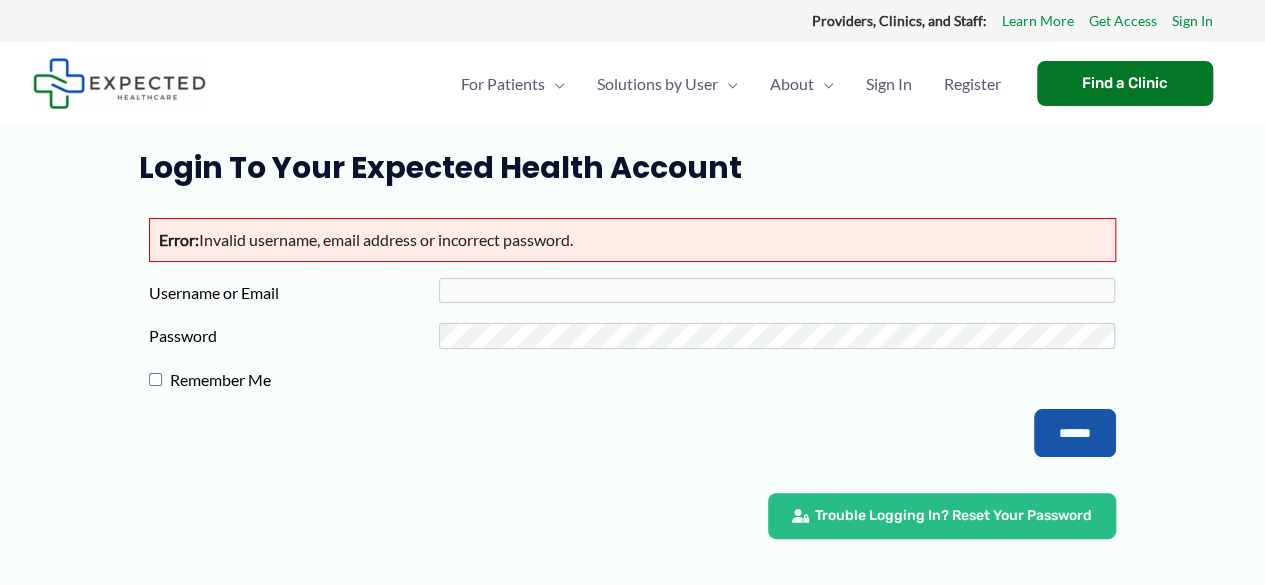click on "Error:  Invalid username, [EMAIL] or incorrect password." at bounding box center [632, 240] 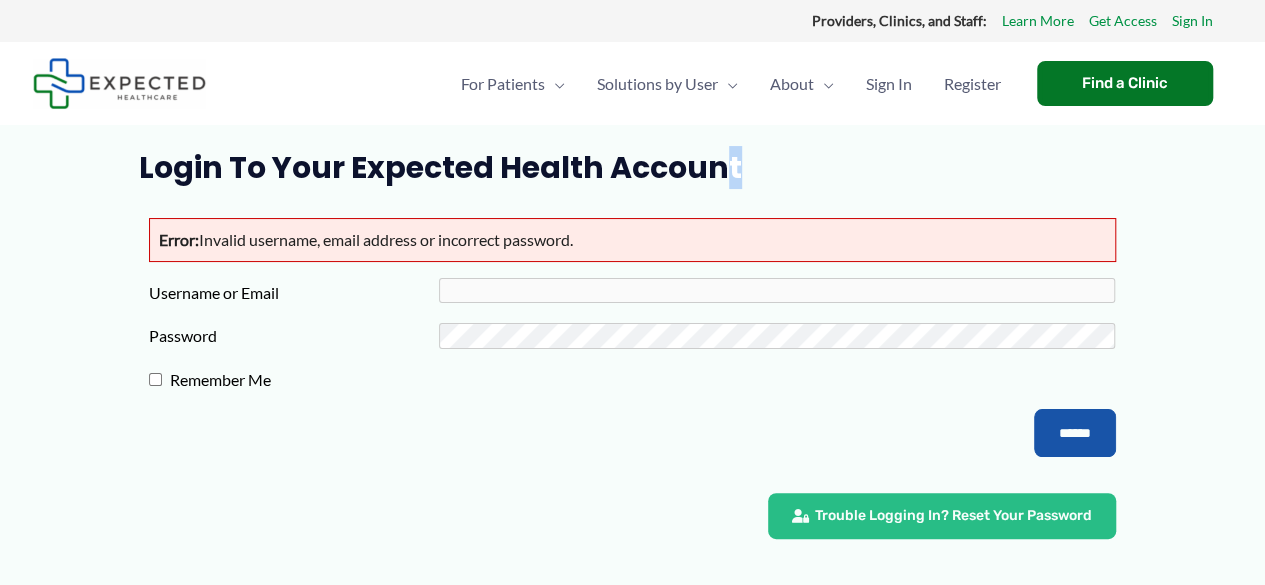 drag, startPoint x: 726, startPoint y: 175, endPoint x: 749, endPoint y: 181, distance: 23.769728 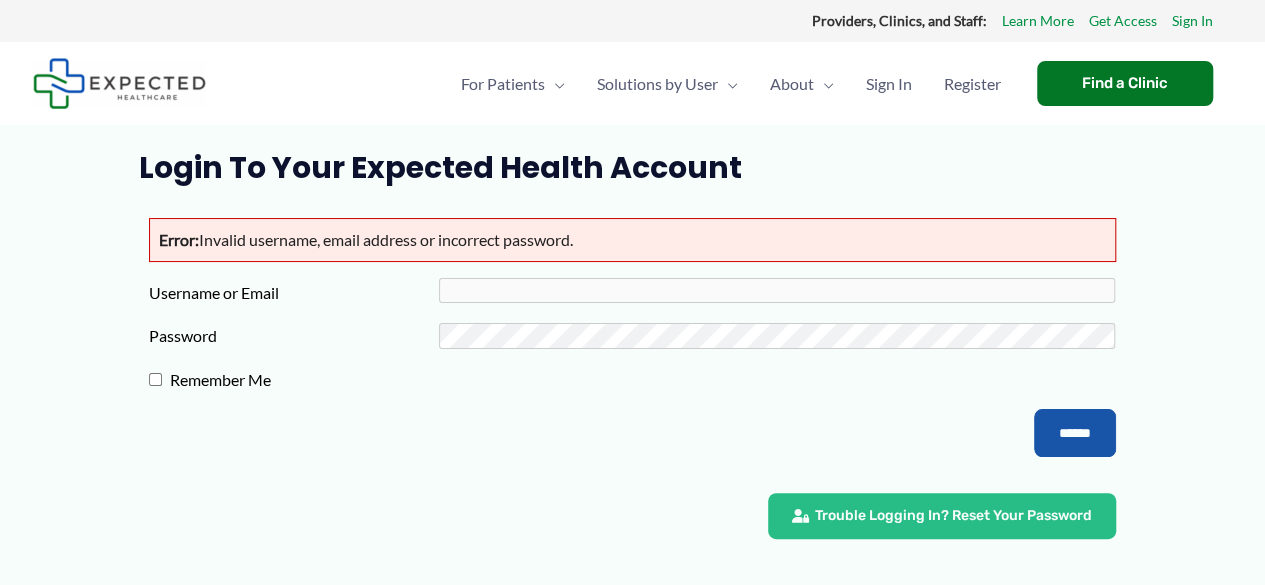 click on "Login to Your Expected Health Account" at bounding box center (632, 168) 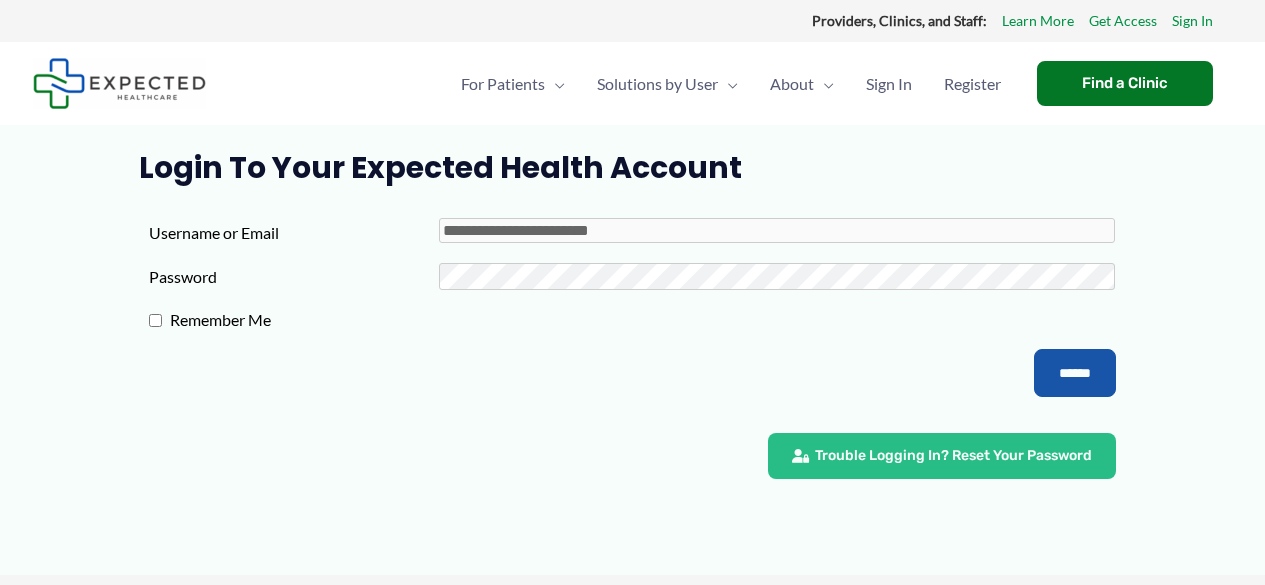 scroll, scrollTop: 0, scrollLeft: 0, axis: both 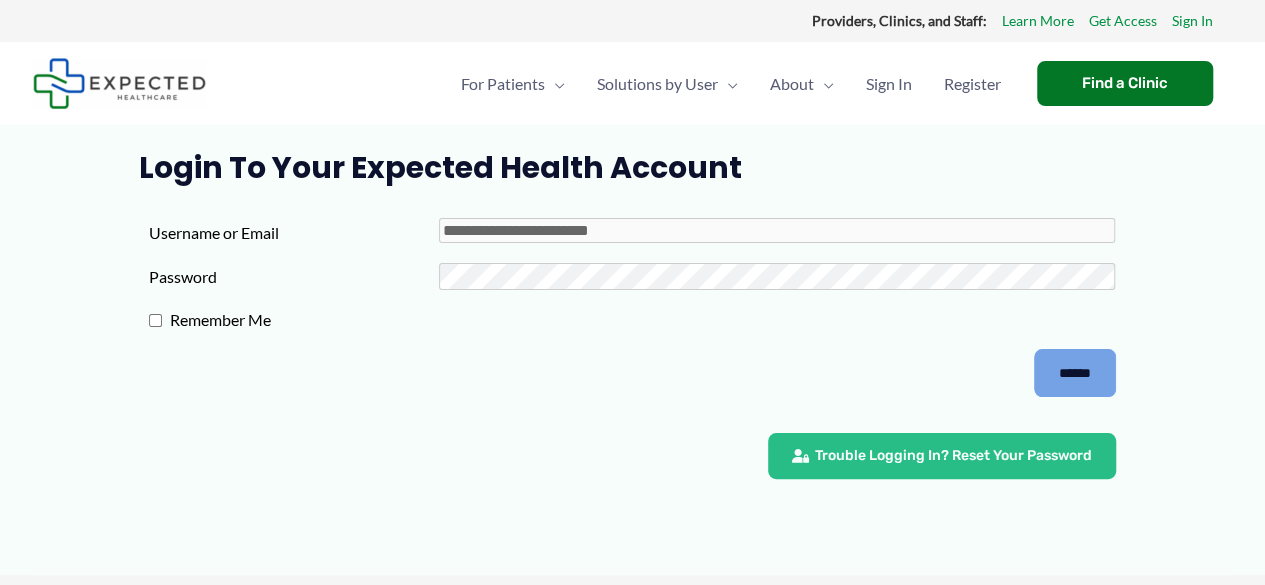 click on "******" at bounding box center (1075, 373) 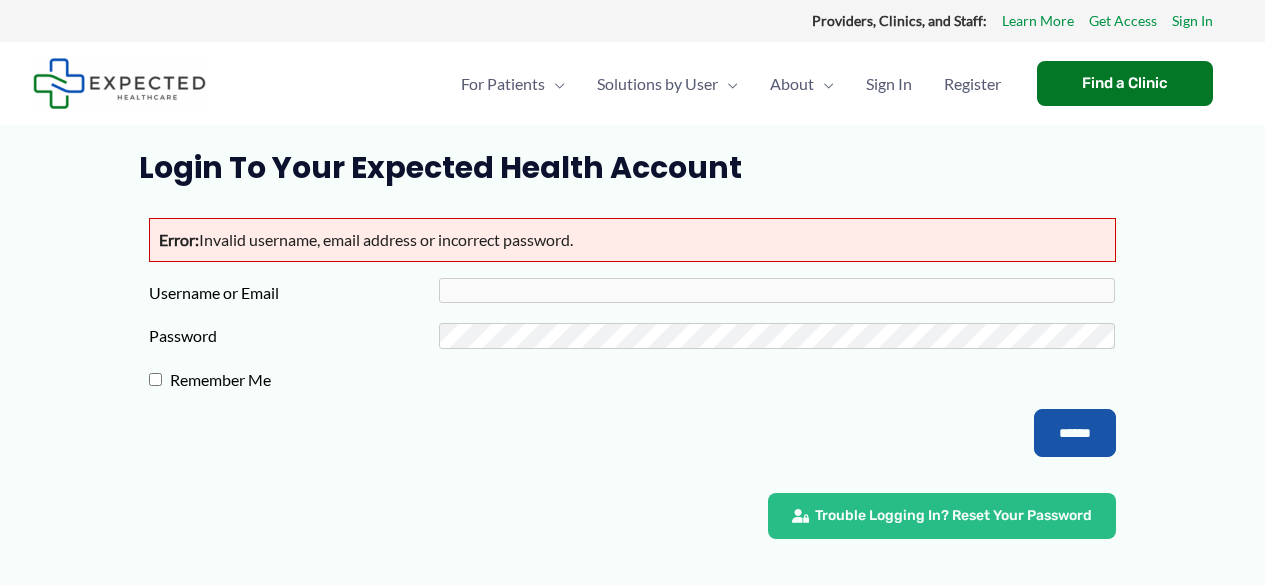 scroll, scrollTop: 0, scrollLeft: 0, axis: both 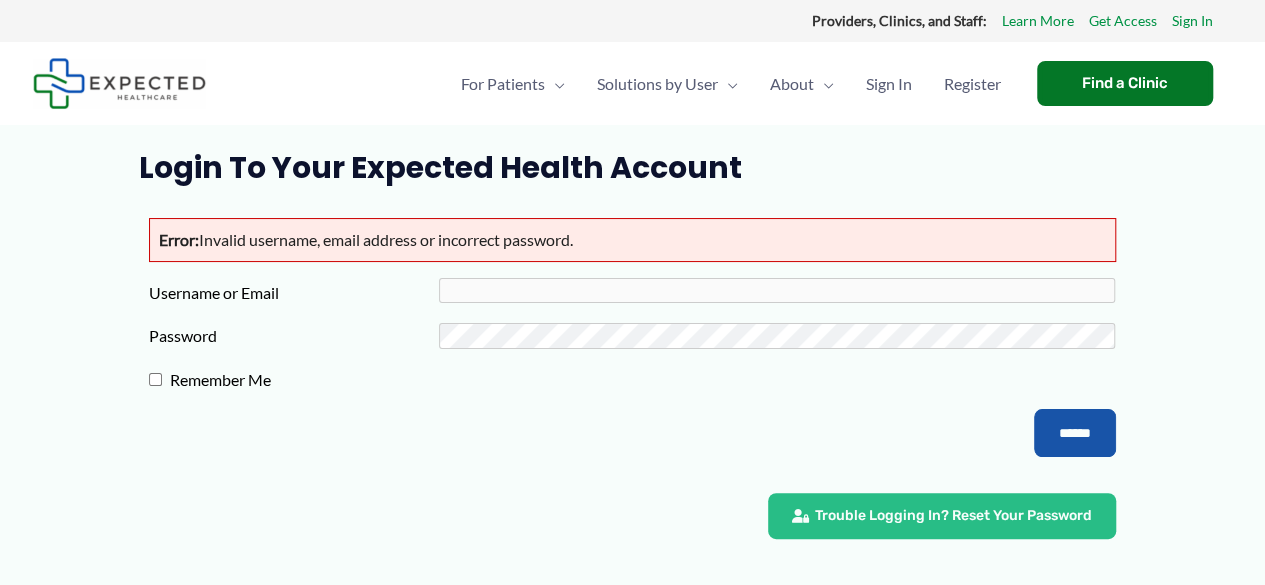 click on "Error:  Invalid username, email address or incorrect password." at bounding box center [632, 240] 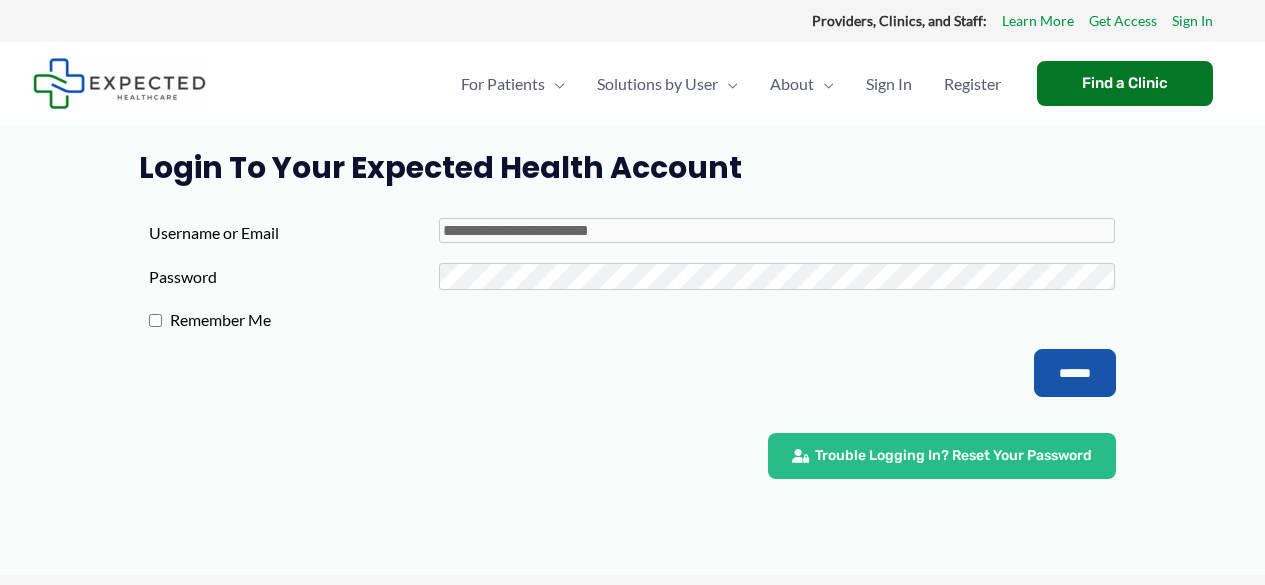 scroll, scrollTop: 0, scrollLeft: 0, axis: both 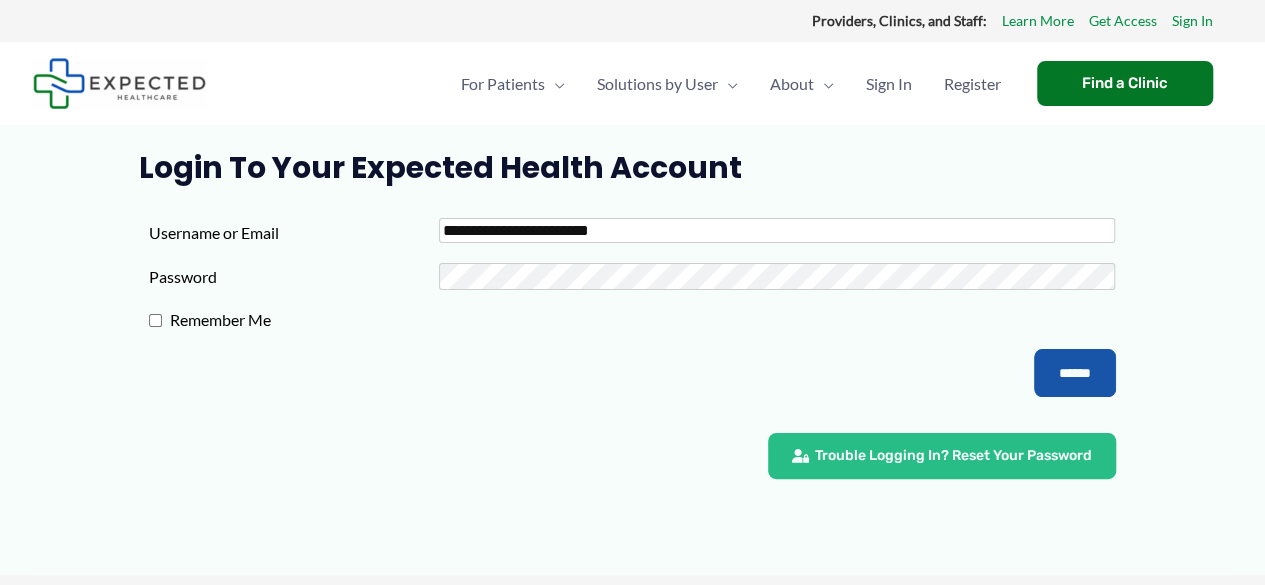 click on "**********" at bounding box center [777, 230] 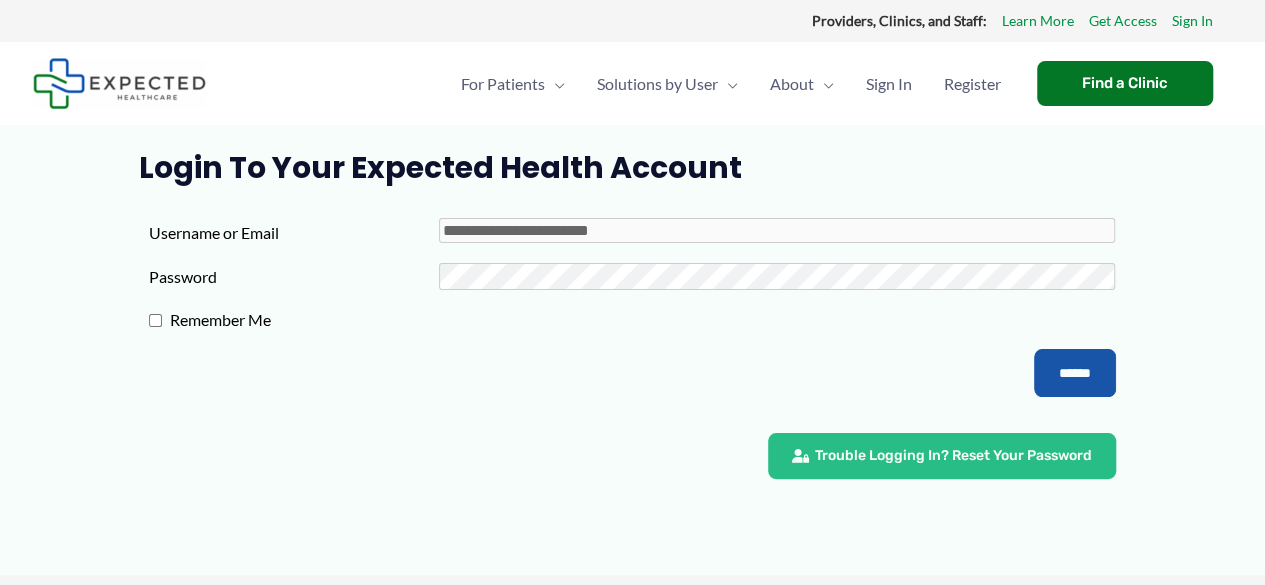 click on "******" at bounding box center [1075, 373] 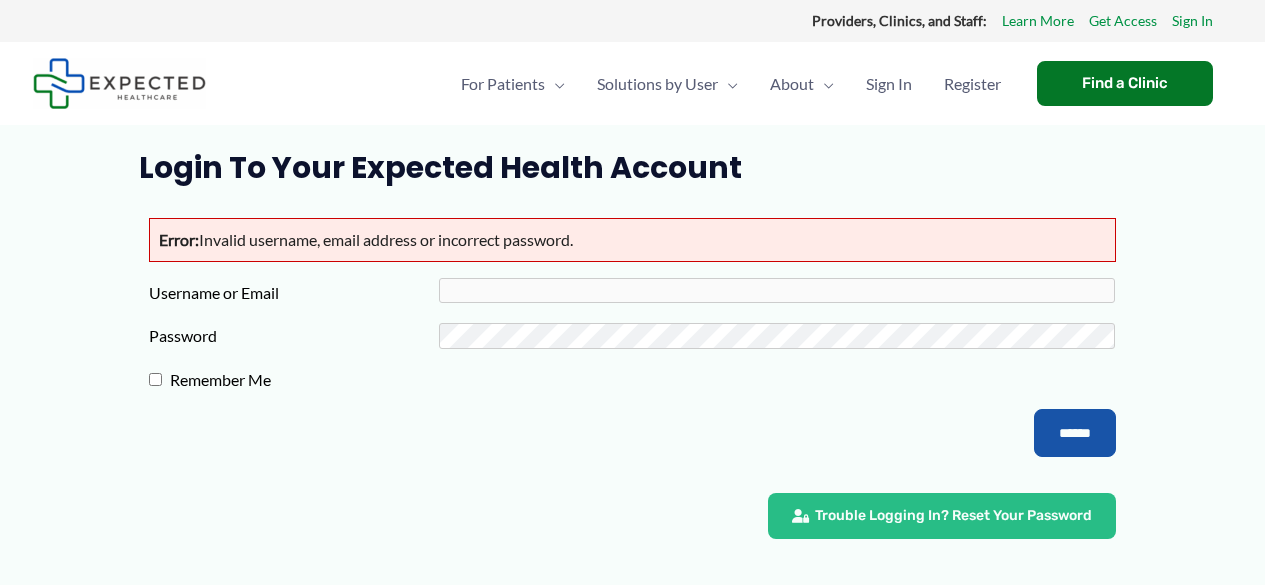 scroll, scrollTop: 0, scrollLeft: 0, axis: both 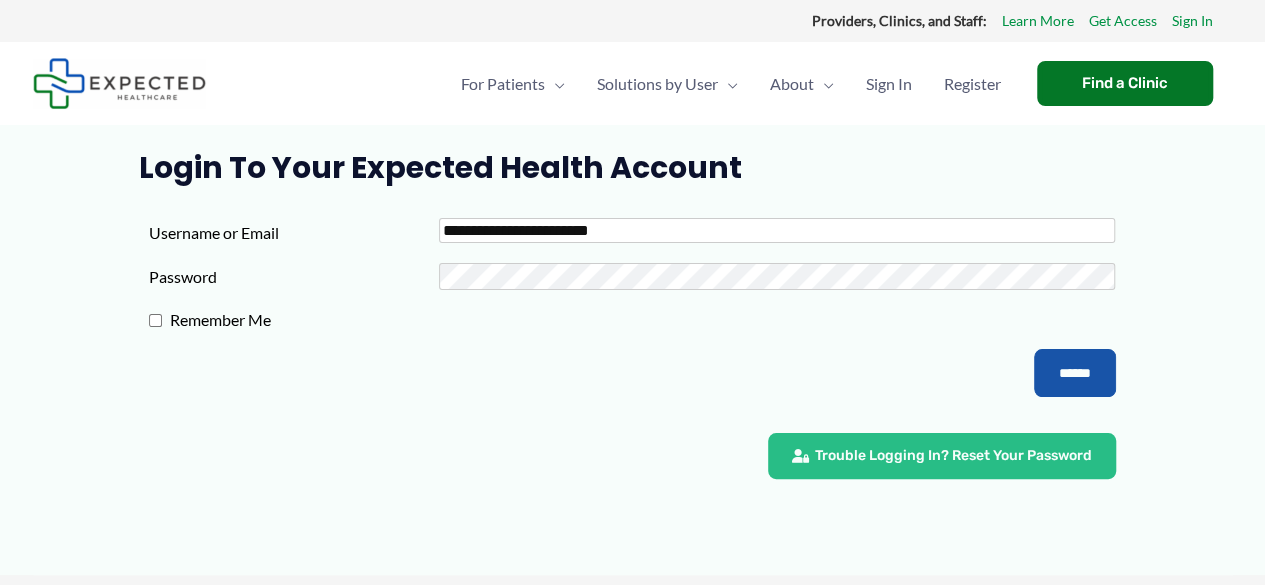 click on "**********" at bounding box center (777, 230) 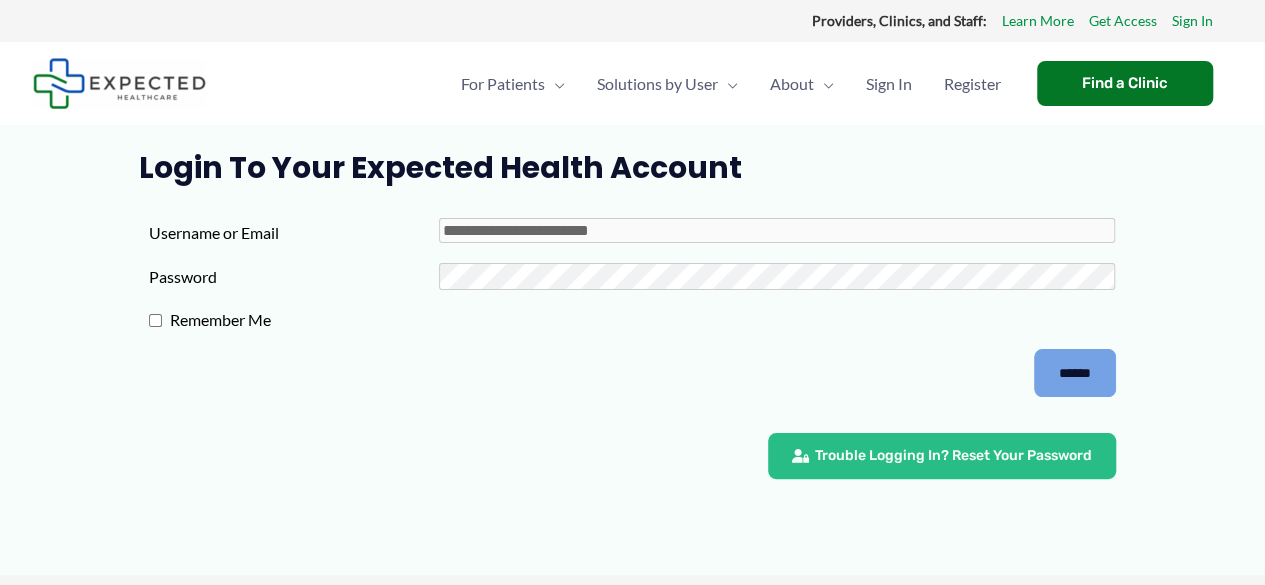 click on "******" at bounding box center (1075, 373) 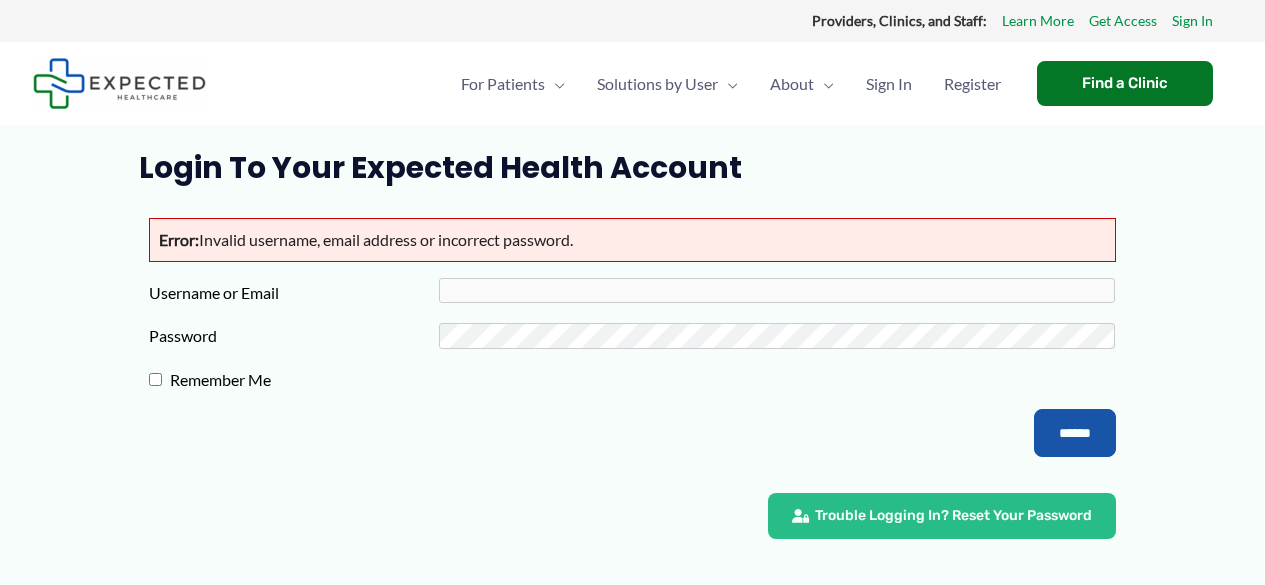 scroll, scrollTop: 0, scrollLeft: 0, axis: both 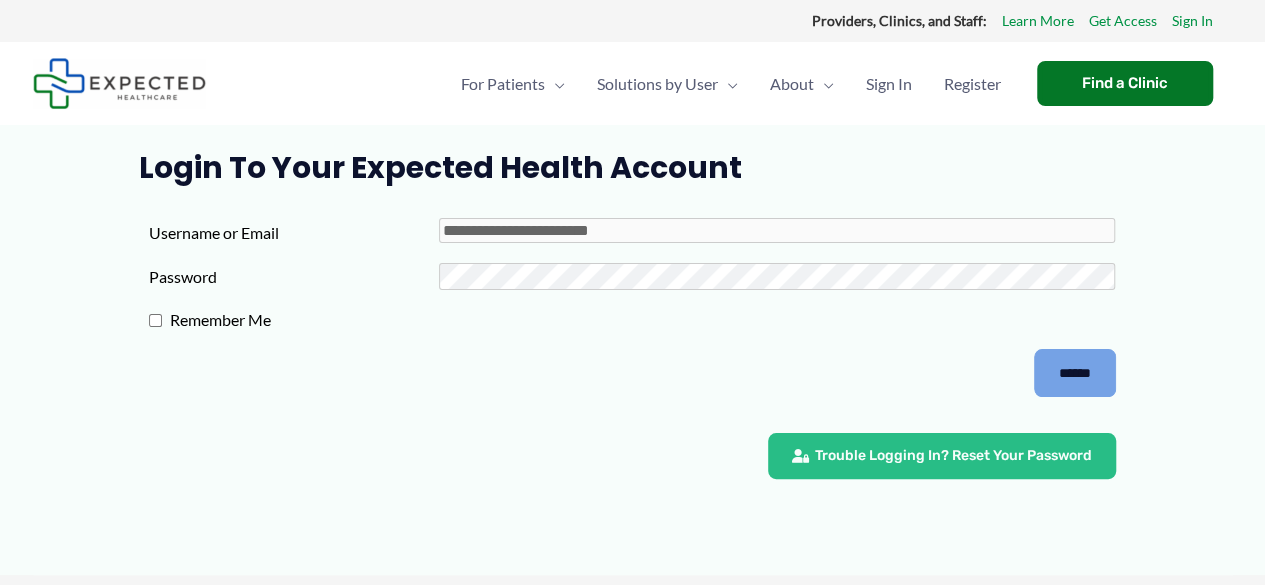 click on "******" at bounding box center (1075, 373) 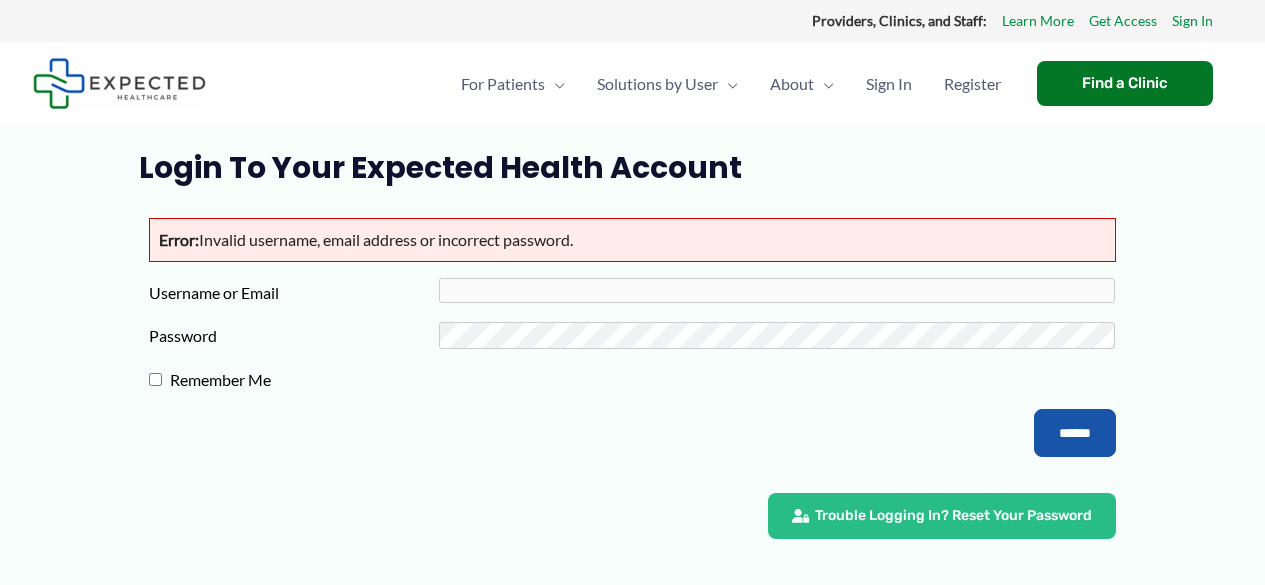 scroll, scrollTop: 0, scrollLeft: 0, axis: both 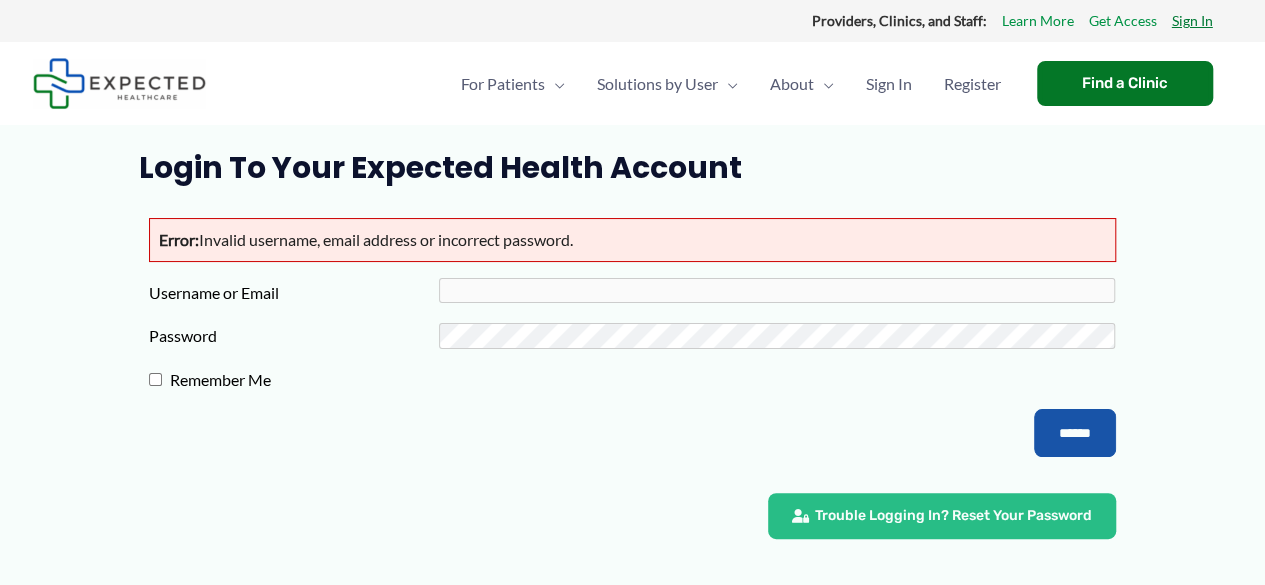 click on "Sign In" at bounding box center (1192, 21) 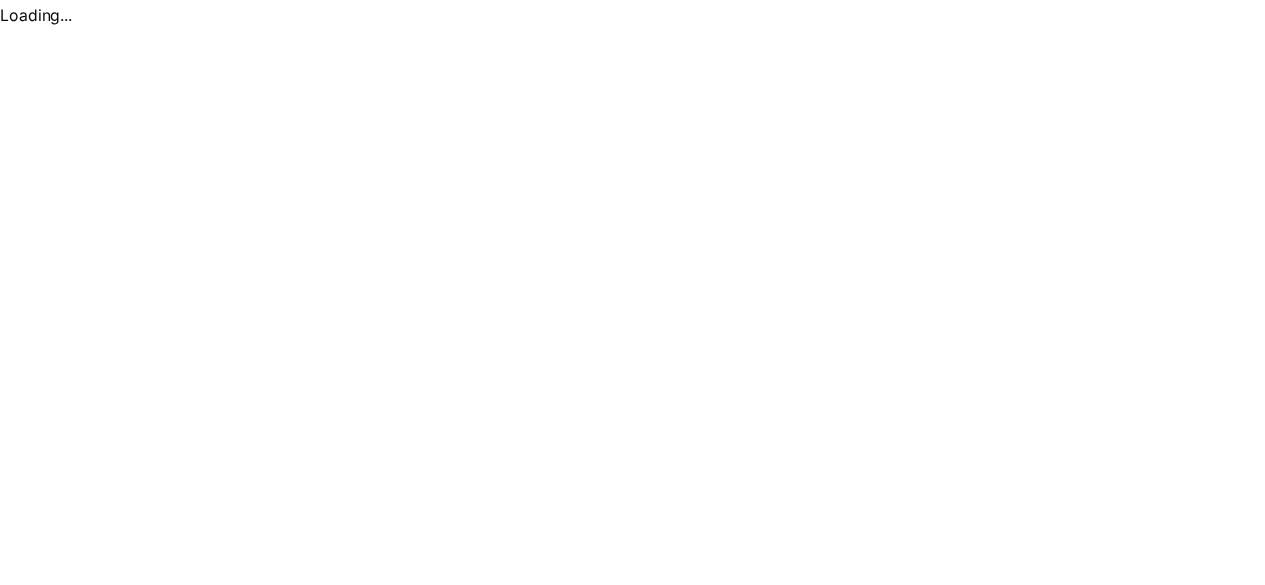 scroll, scrollTop: 0, scrollLeft: 0, axis: both 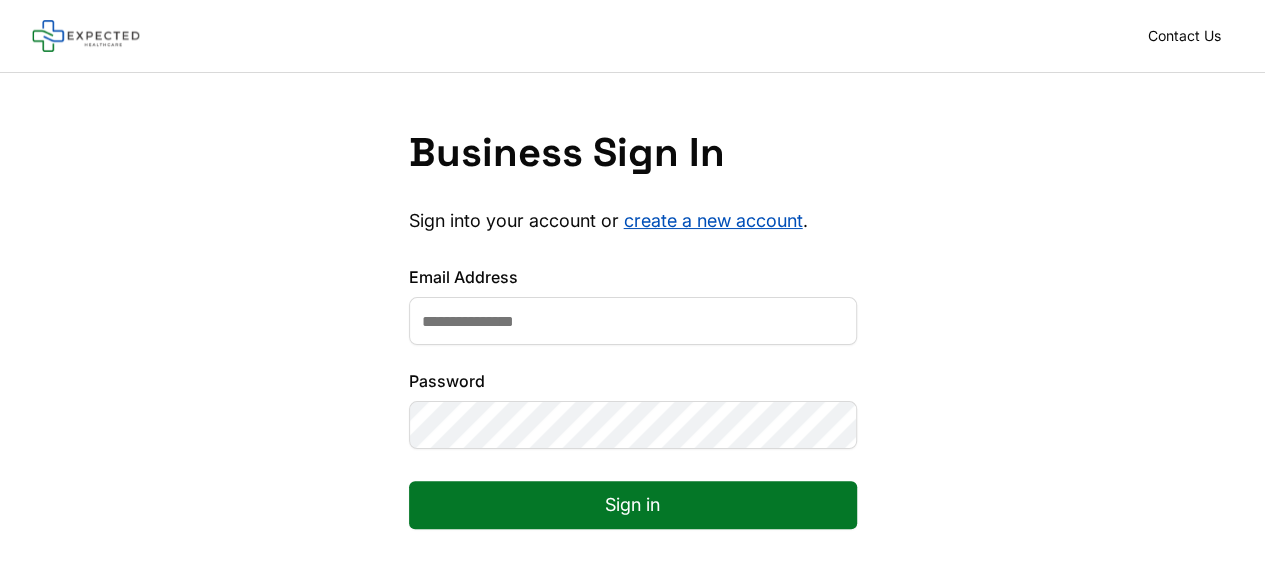 click on "Business Sign In Sign into your account or   create a new account . Email Address Password Sign in" at bounding box center [632, 345] 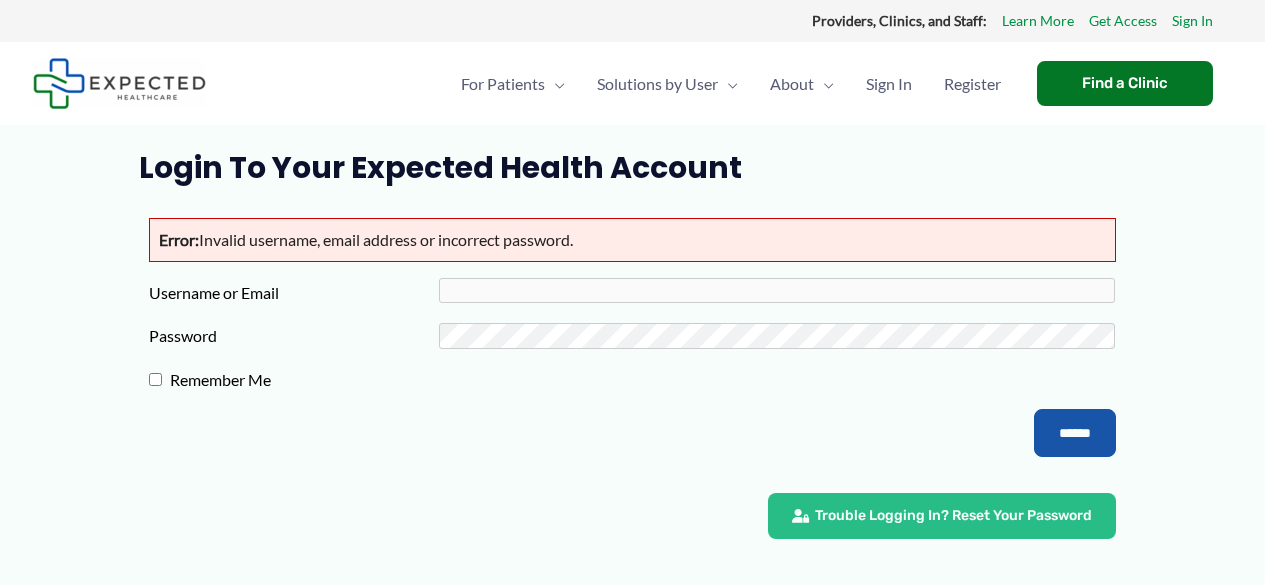 scroll, scrollTop: 0, scrollLeft: 0, axis: both 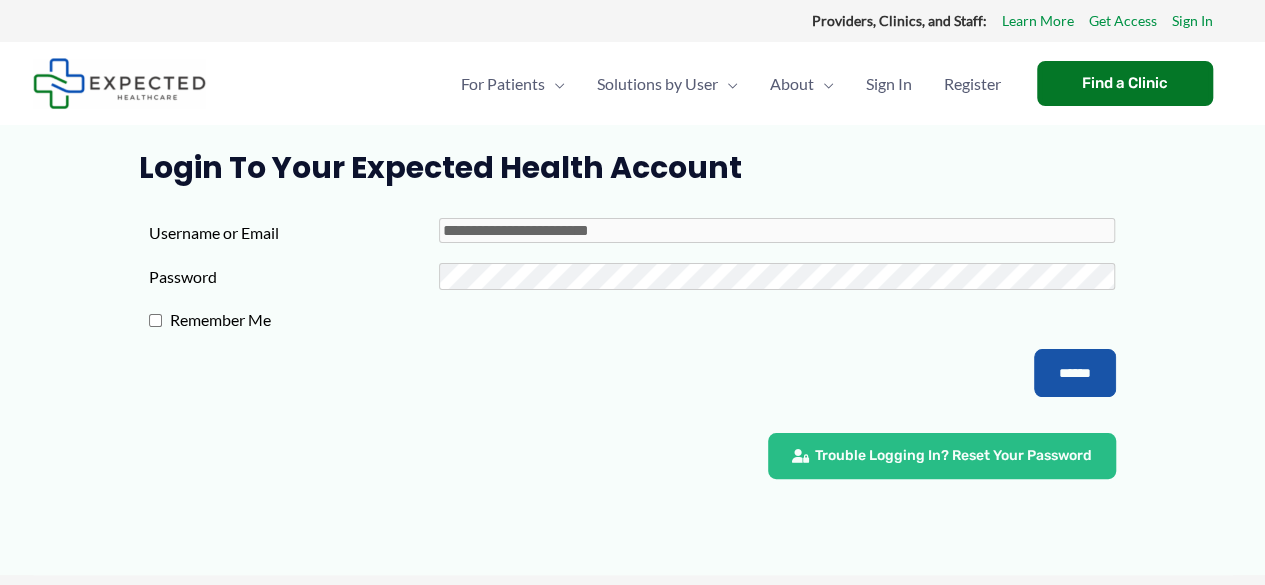 click on "******" at bounding box center [1075, 373] 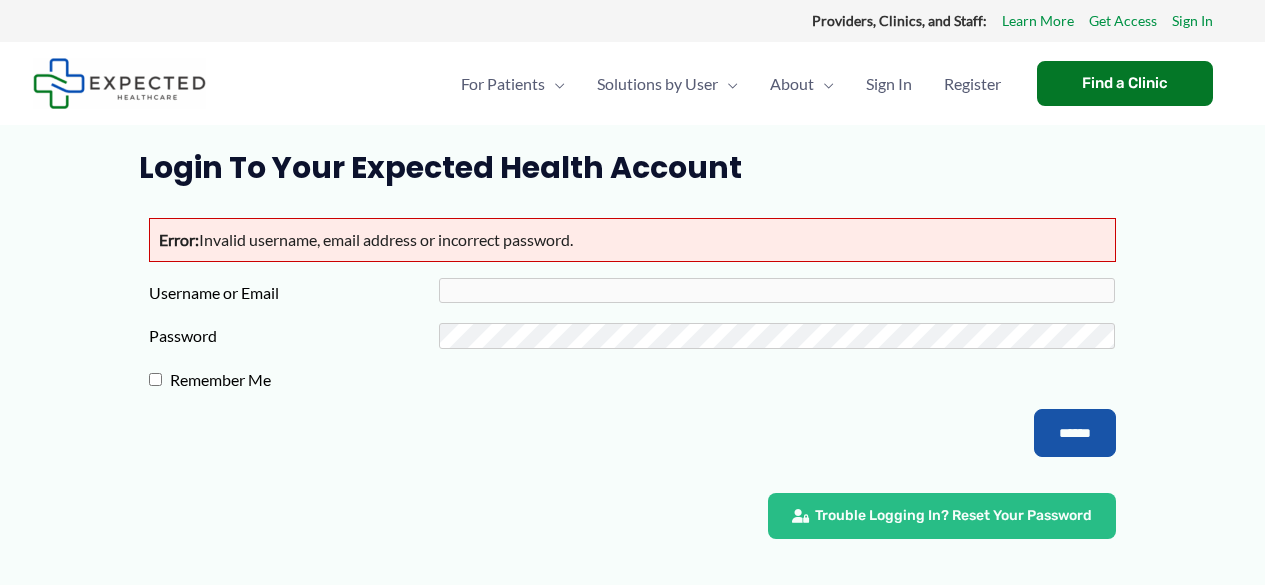 scroll, scrollTop: 0, scrollLeft: 0, axis: both 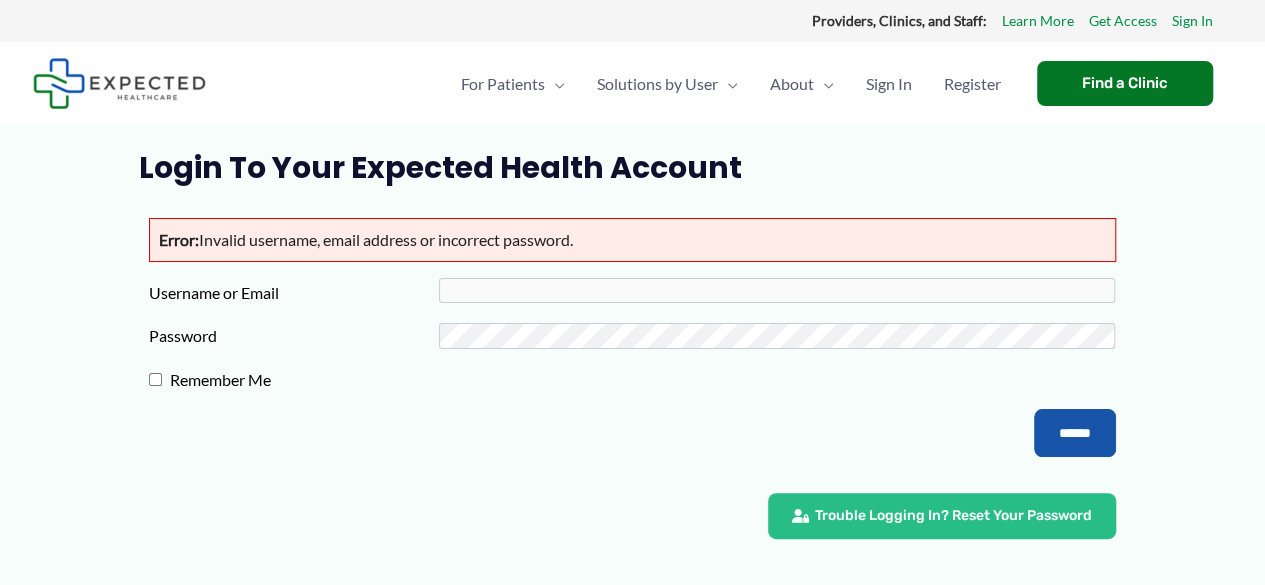 click on "Username or Email" at bounding box center (294, 293) 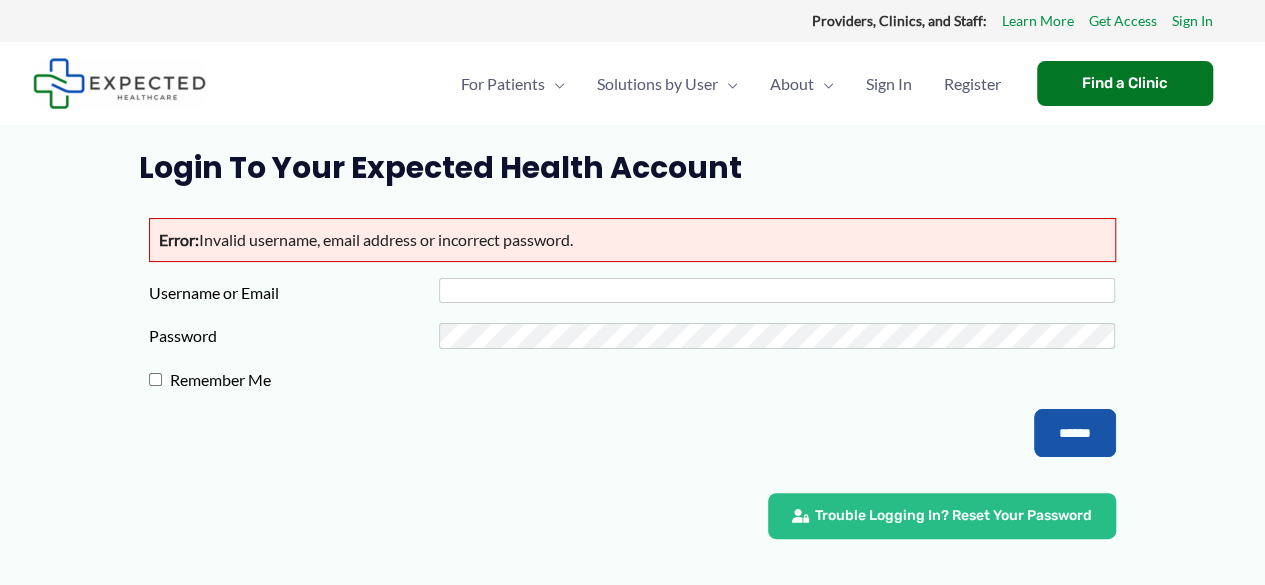 click on "Username or Email" at bounding box center [777, 290] 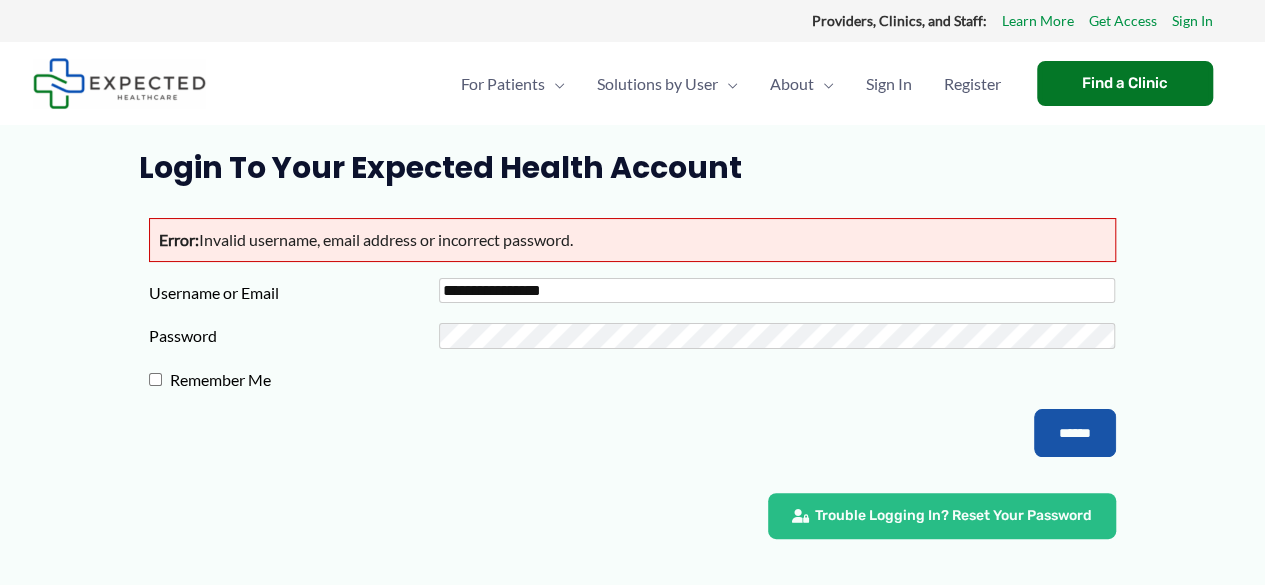 type on "**********" 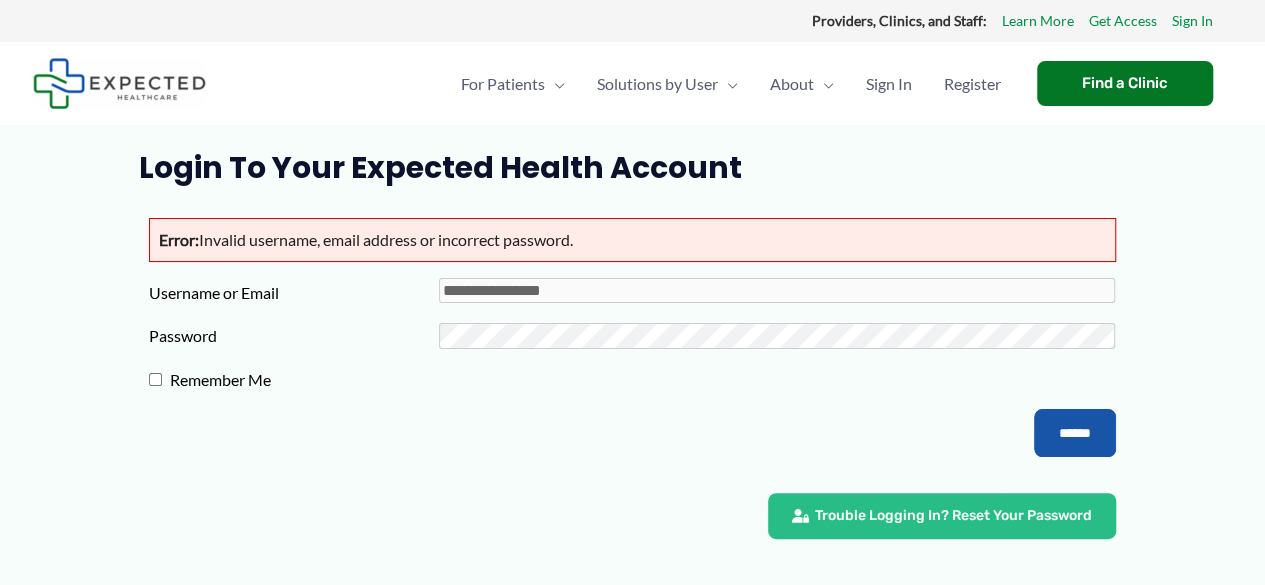 click on "******" at bounding box center [1075, 433] 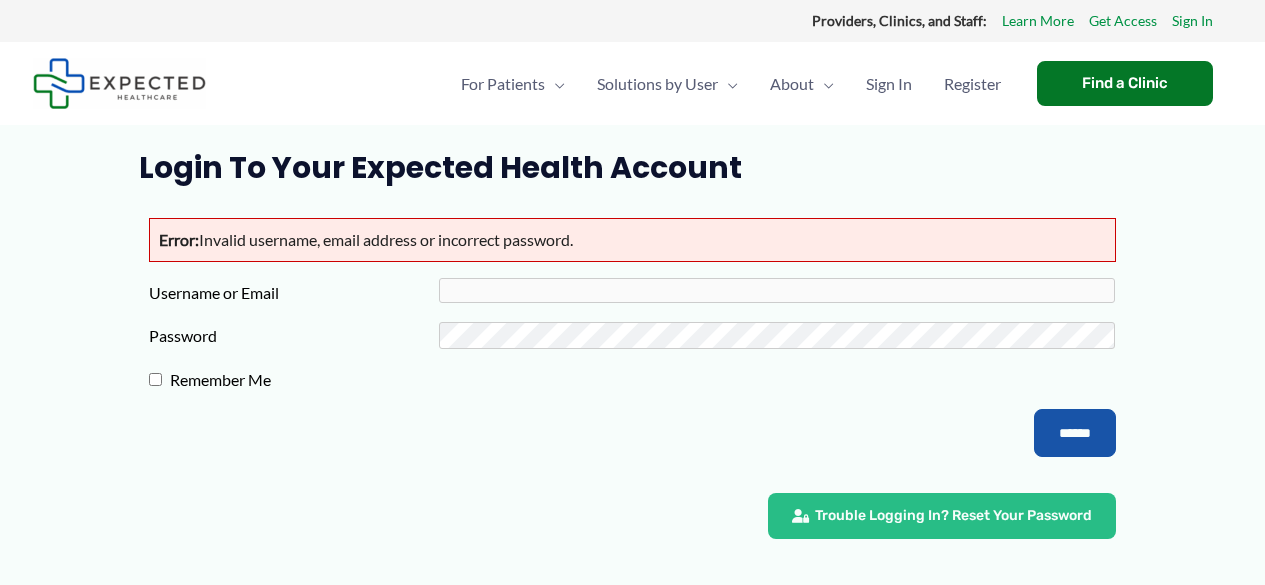 scroll, scrollTop: 0, scrollLeft: 0, axis: both 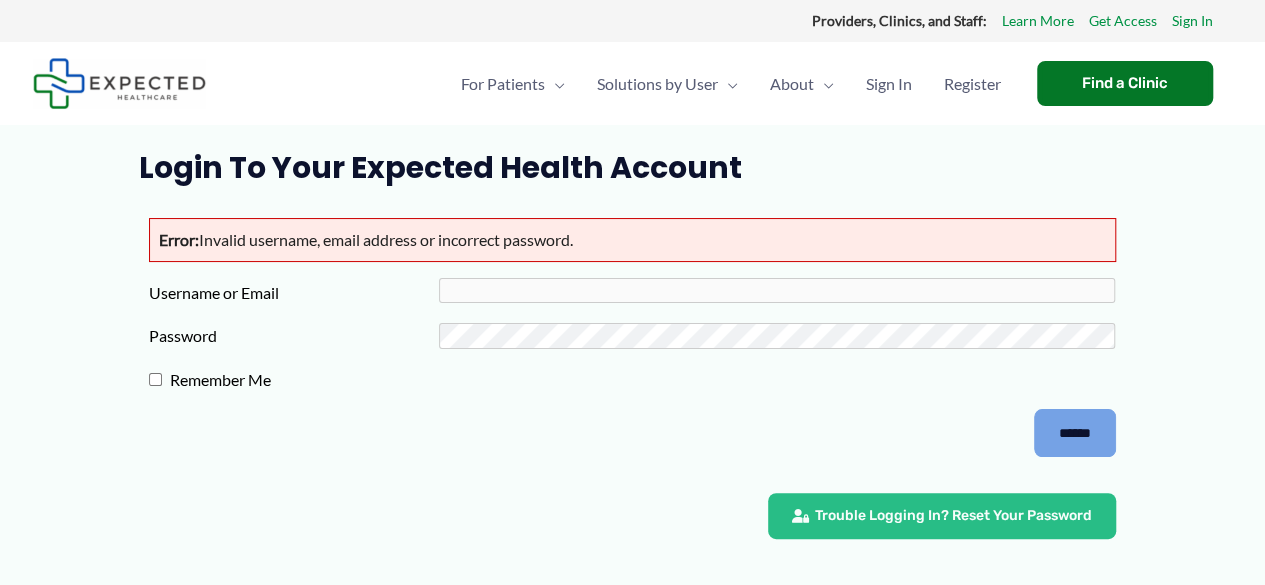 click on "******" at bounding box center (1075, 433) 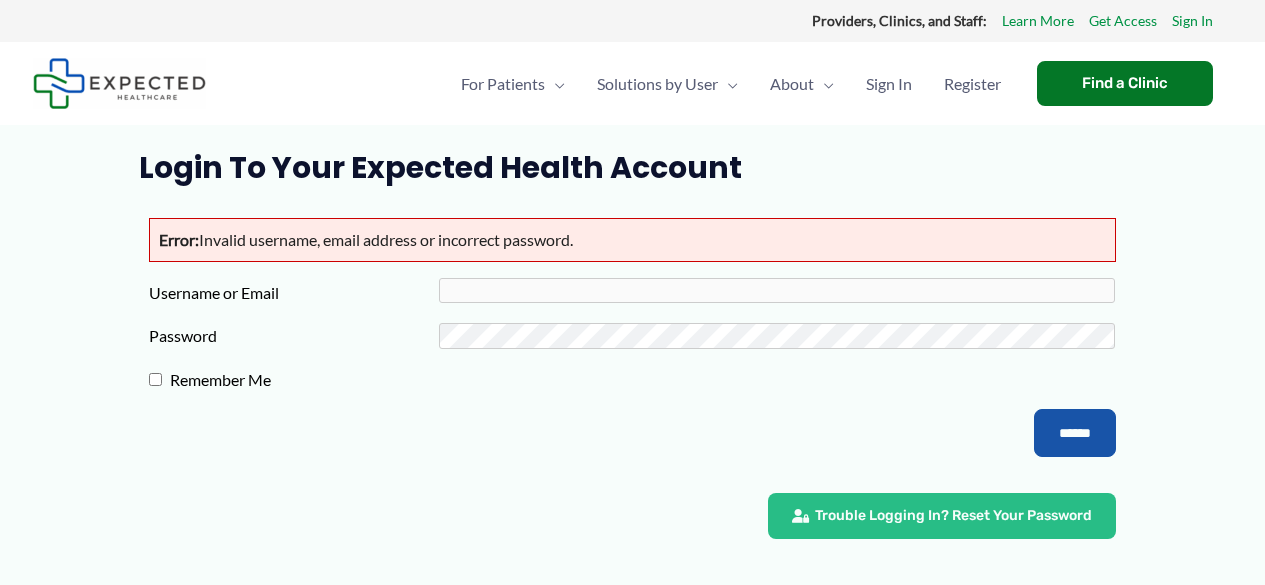 scroll, scrollTop: 0, scrollLeft: 0, axis: both 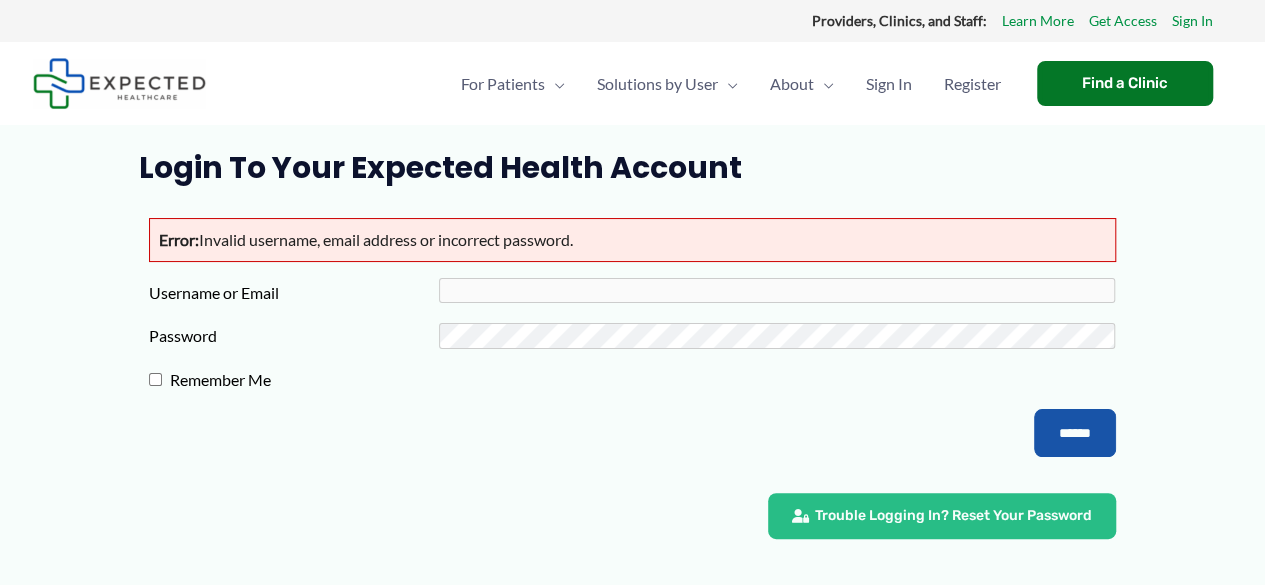 click on "Login to Your Expected Health Account
Error:  Invalid username, email address or incorrect password.
Username or Email
Password
Remember Me
******
Trouble Logging In? Reset Your Password" at bounding box center [633, 392] 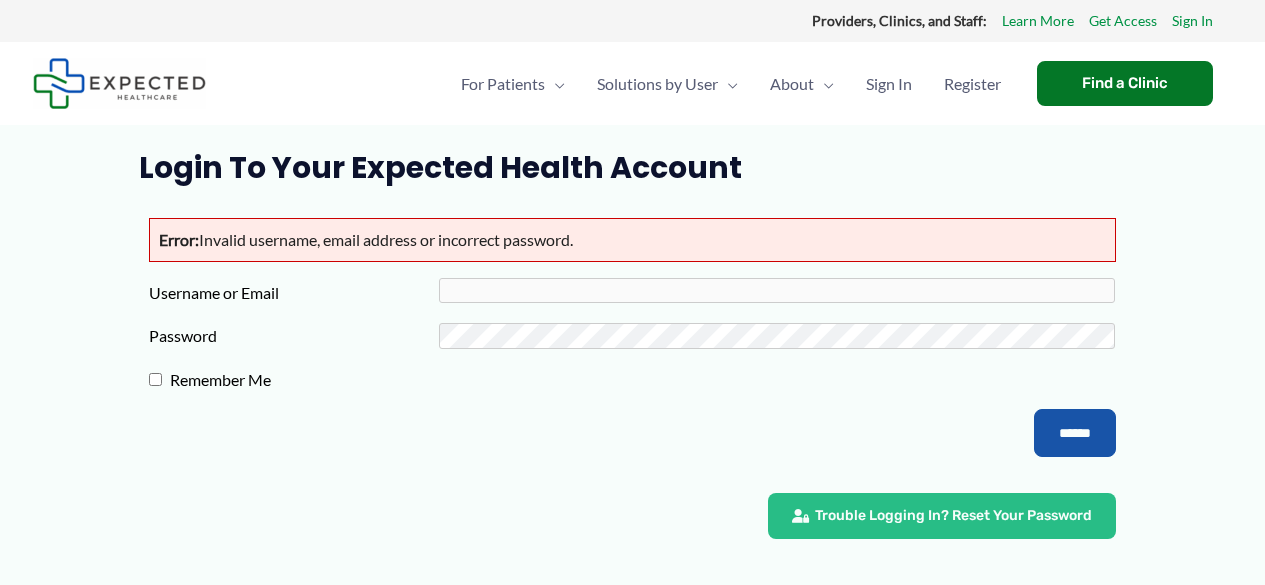 scroll, scrollTop: 0, scrollLeft: 0, axis: both 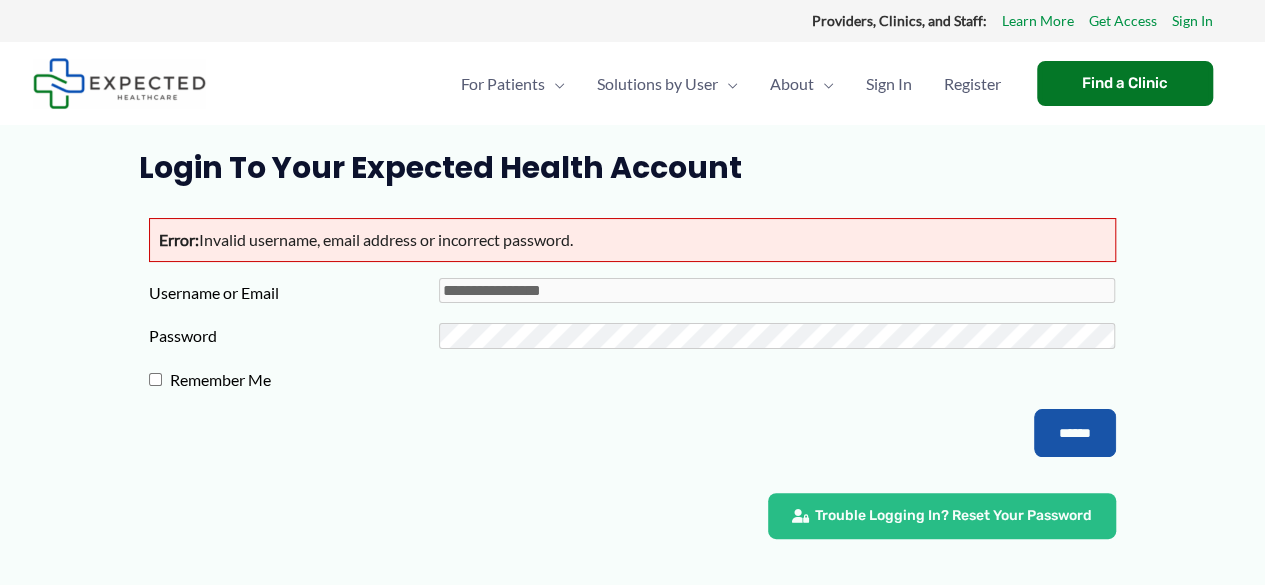 click on "******" at bounding box center (1075, 433) 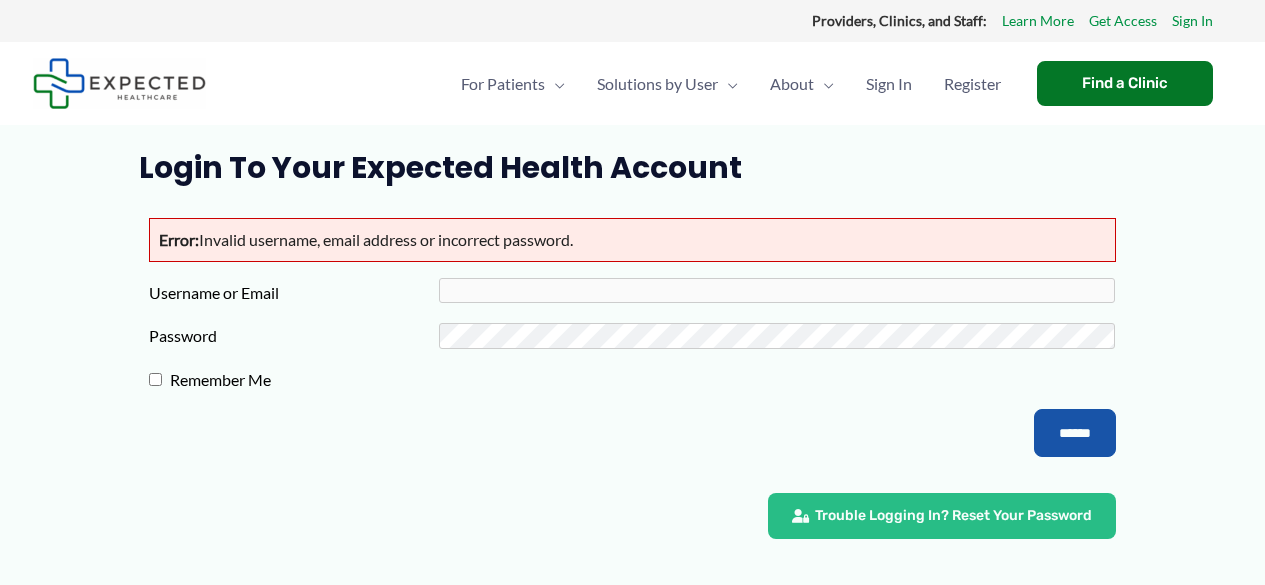 scroll, scrollTop: 0, scrollLeft: 0, axis: both 